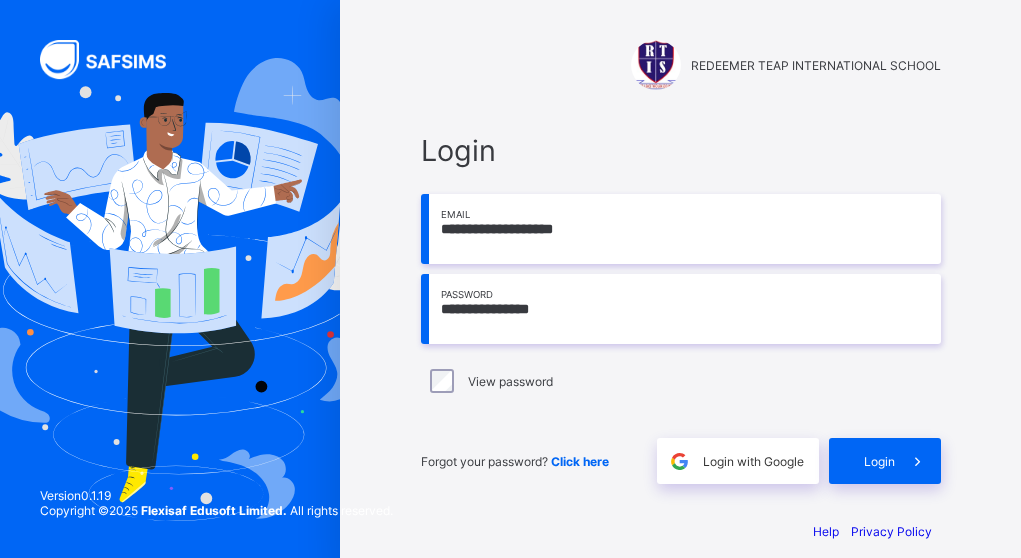 scroll, scrollTop: 0, scrollLeft: 0, axis: both 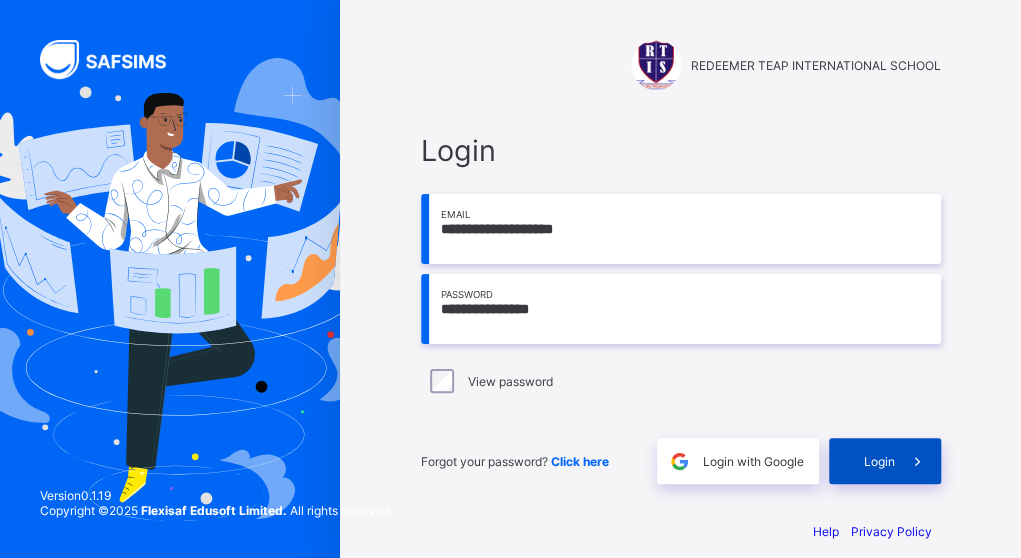 click on "Login" at bounding box center [879, 461] 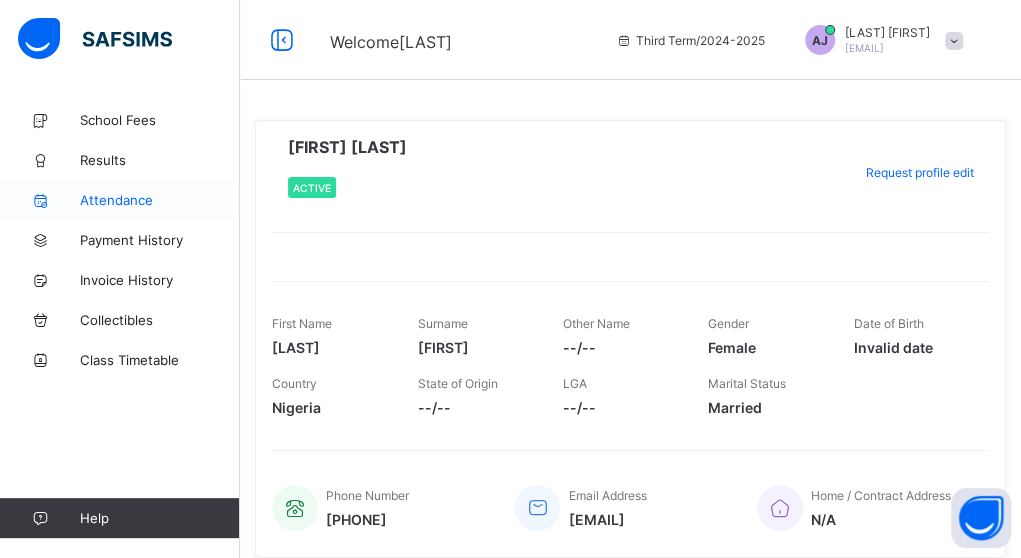 click on "Attendance" at bounding box center (160, 200) 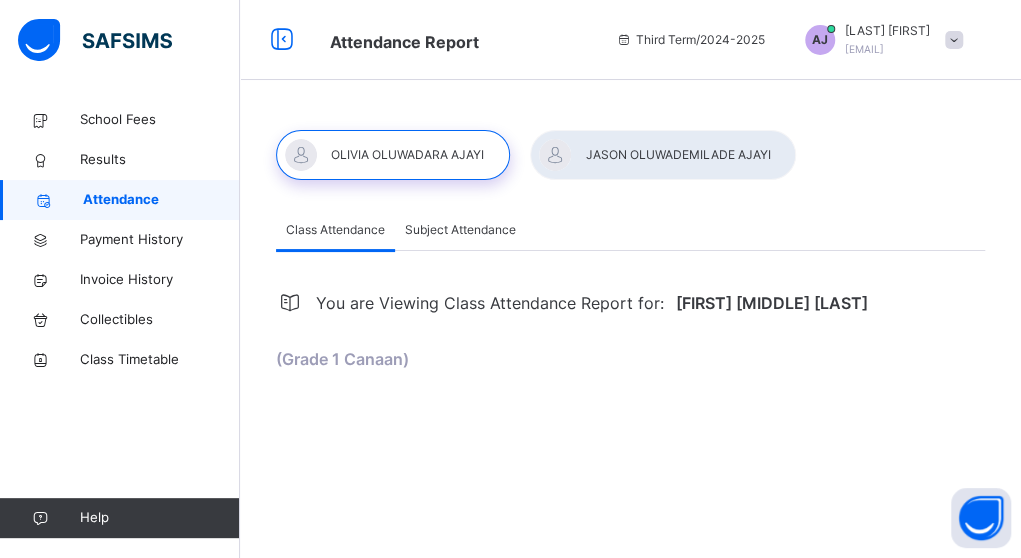 select on "****" 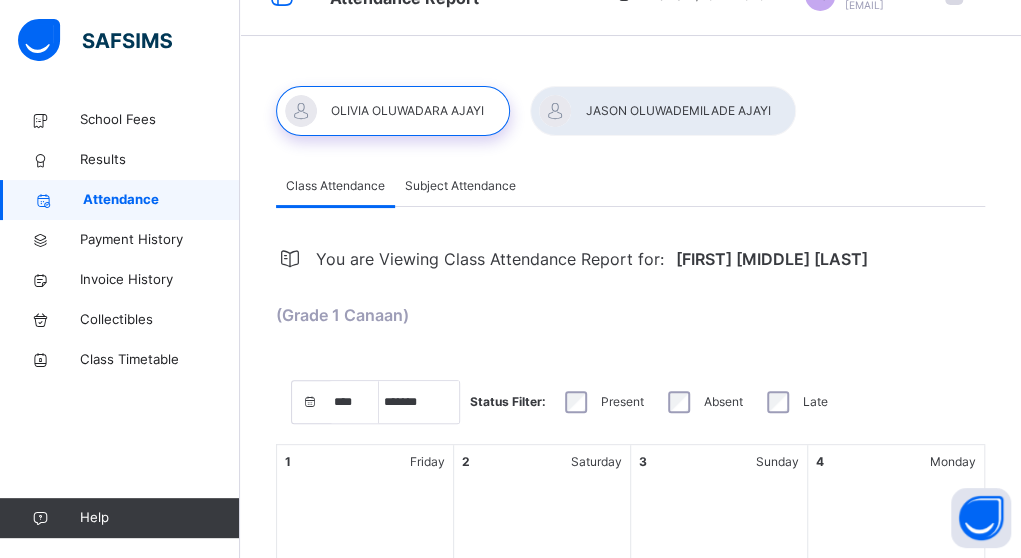 scroll, scrollTop: 0, scrollLeft: 0, axis: both 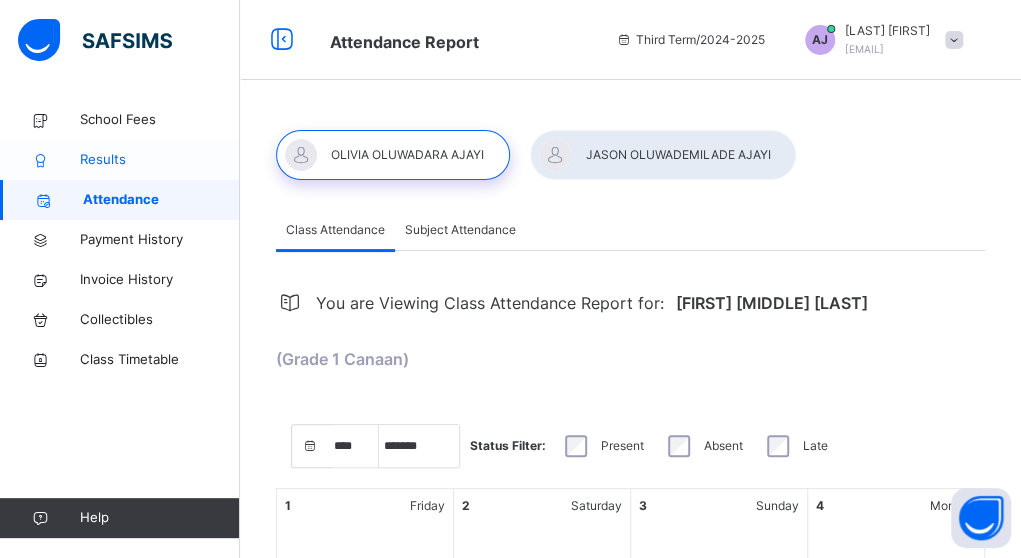 click on "Results" at bounding box center [120, 160] 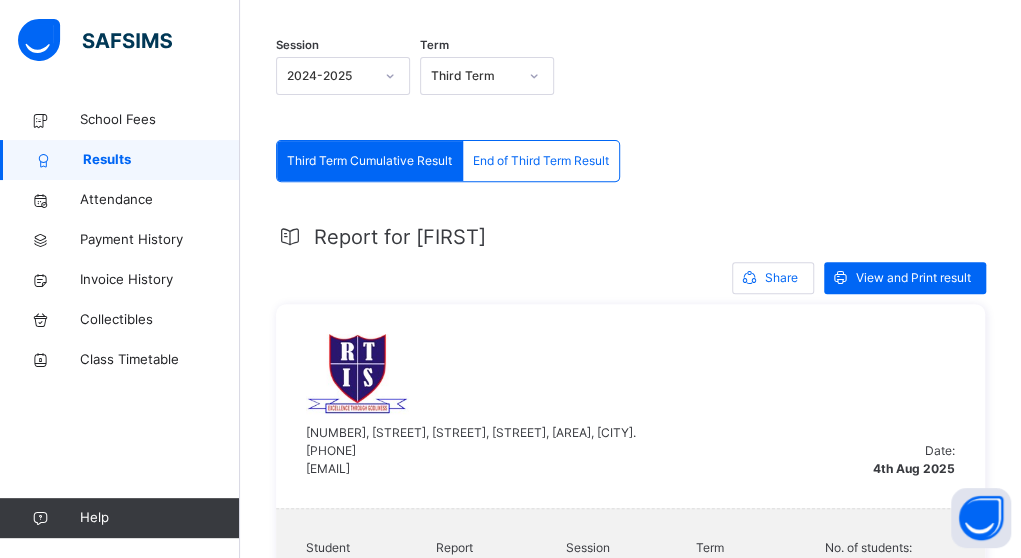 scroll, scrollTop: 234, scrollLeft: 0, axis: vertical 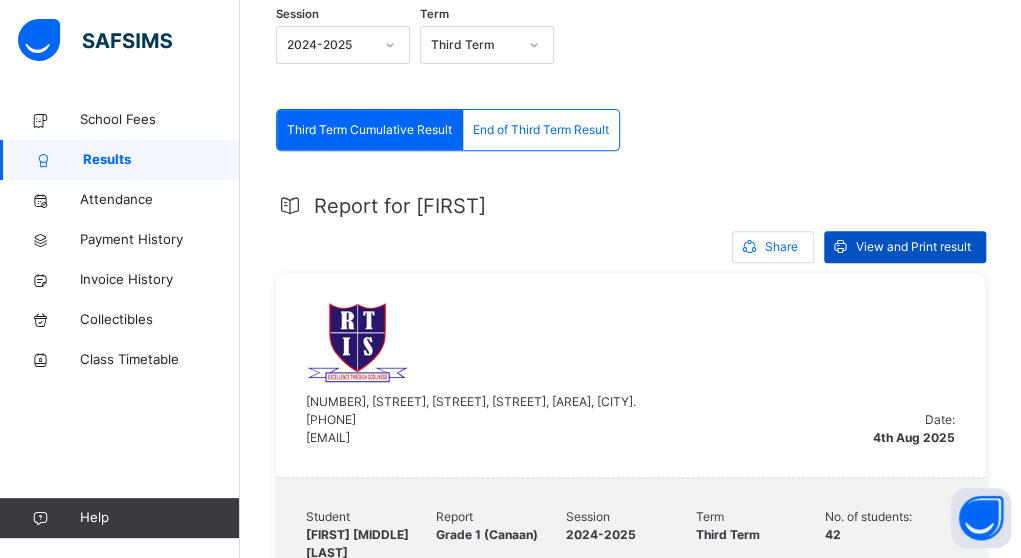 click on "View and Print result" at bounding box center [913, 247] 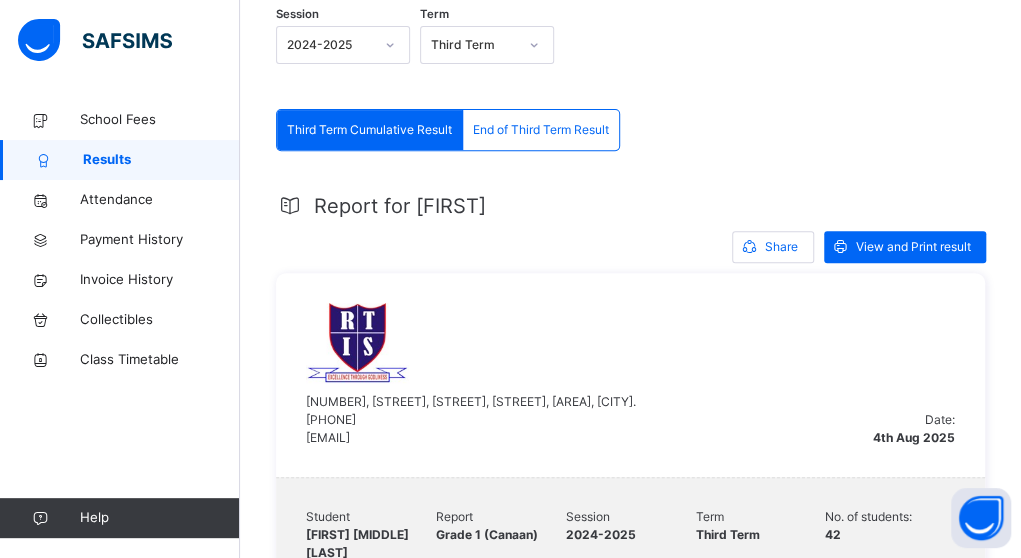 click on "End of Third Term Result" at bounding box center (541, 130) 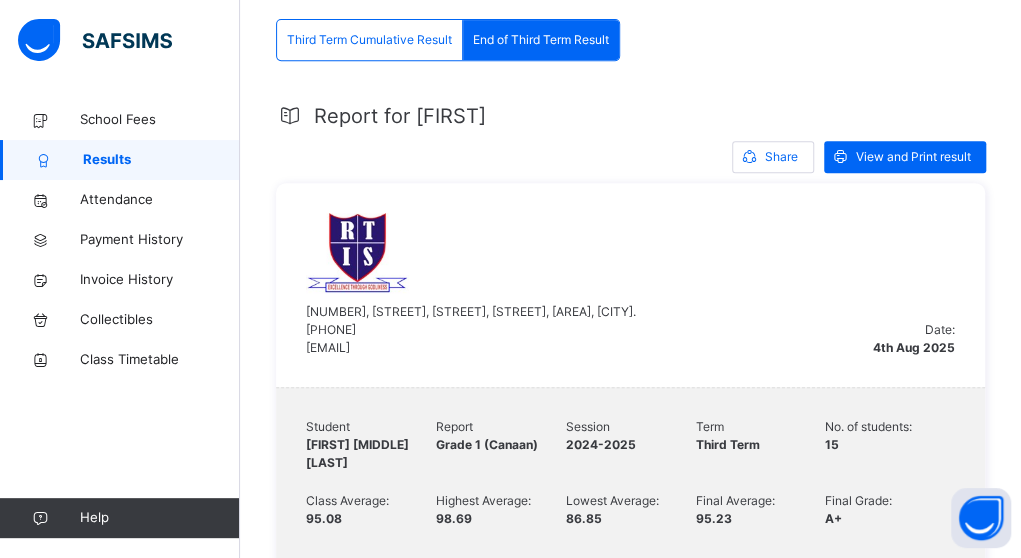 scroll, scrollTop: 321, scrollLeft: 0, axis: vertical 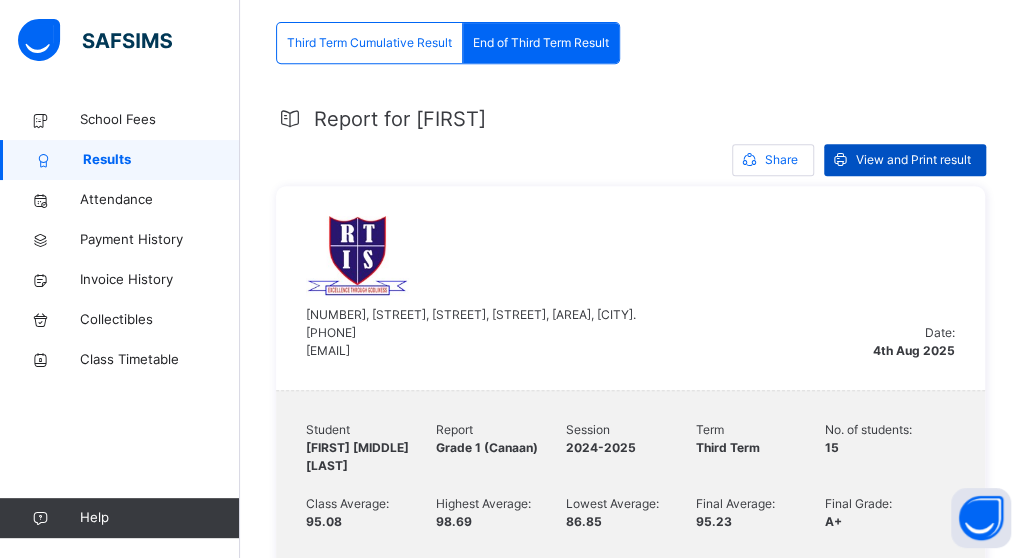 click on "View and Print result" at bounding box center [905, 160] 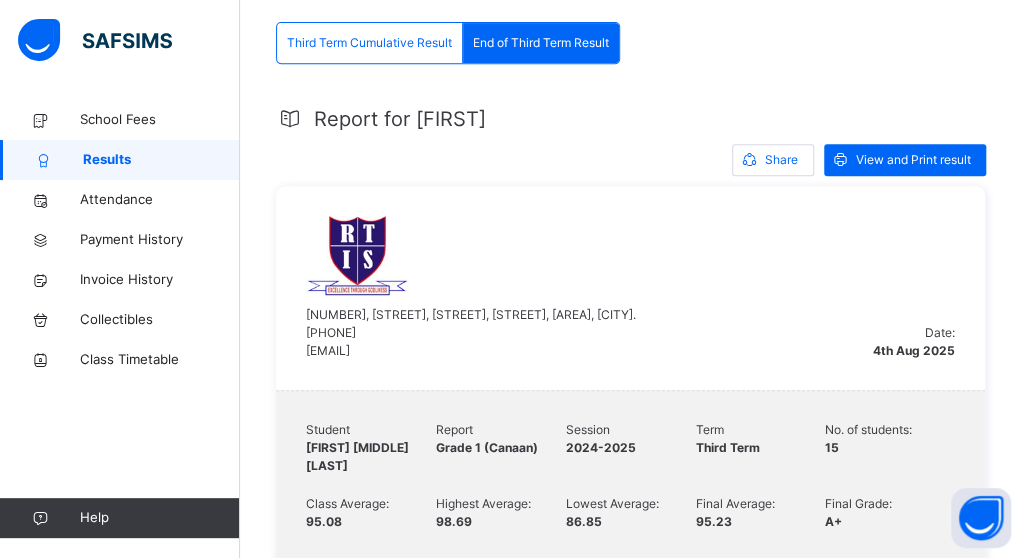 scroll, scrollTop: 0, scrollLeft: 0, axis: both 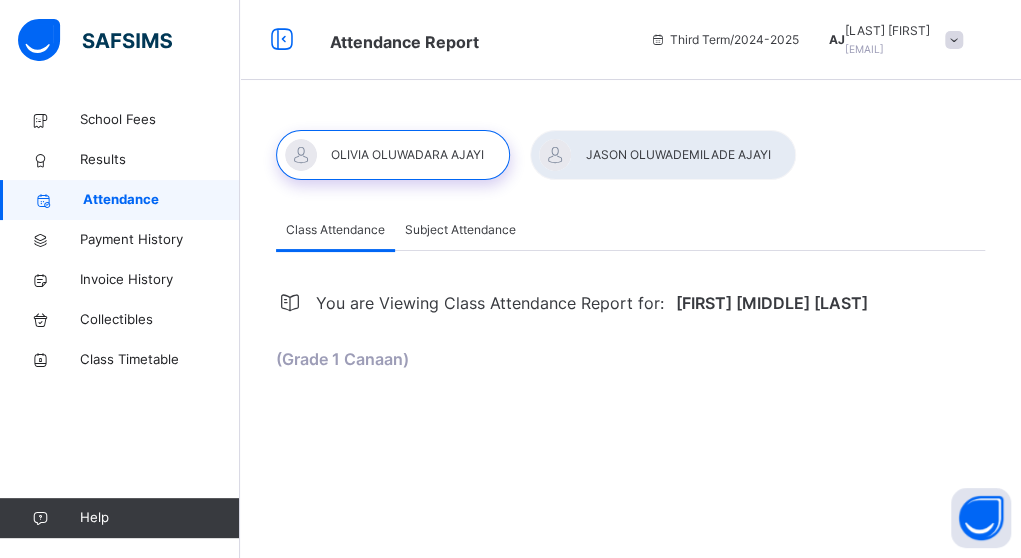 select on "****" 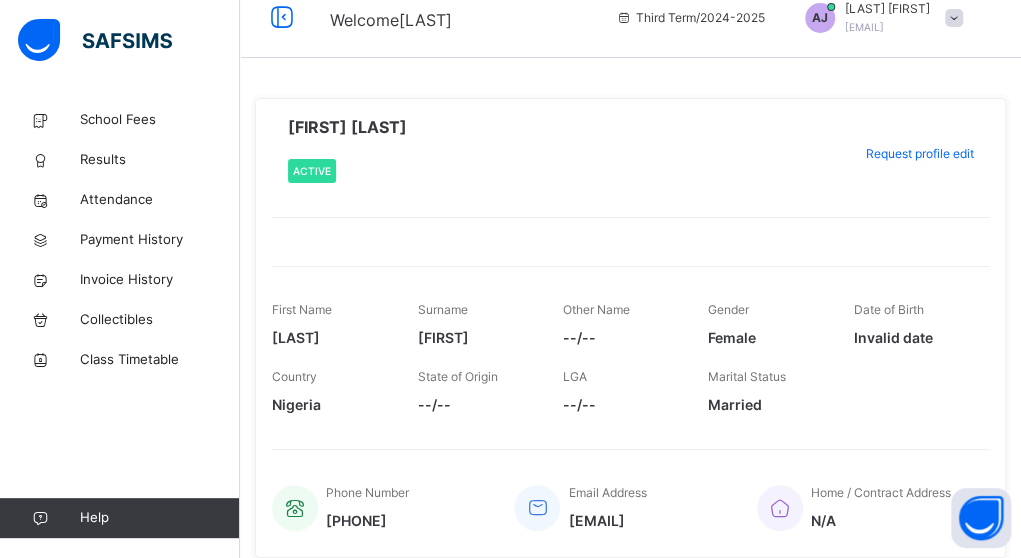 scroll, scrollTop: 20, scrollLeft: 0, axis: vertical 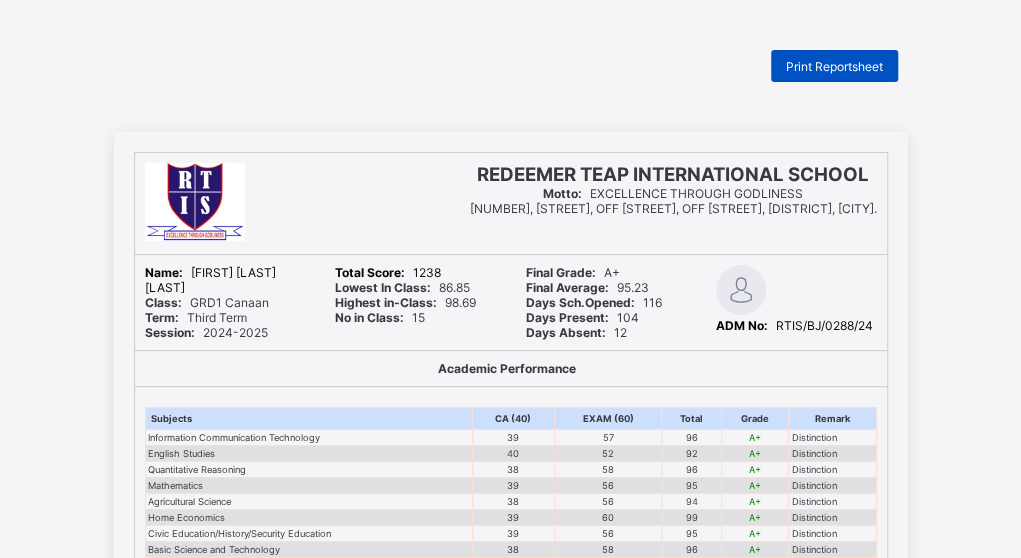 click on "Print Reportsheet" at bounding box center [834, 66] 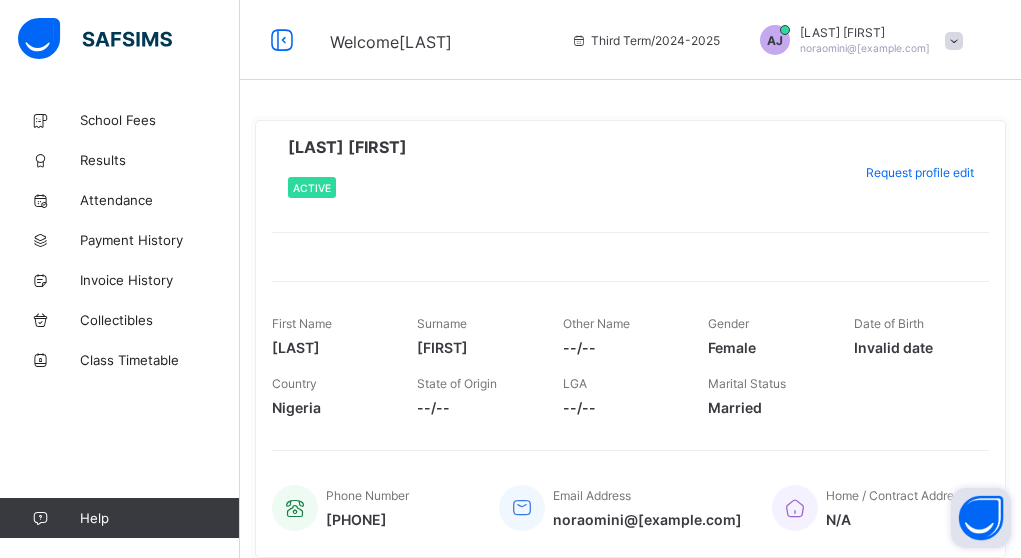 scroll, scrollTop: 74, scrollLeft: 0, axis: vertical 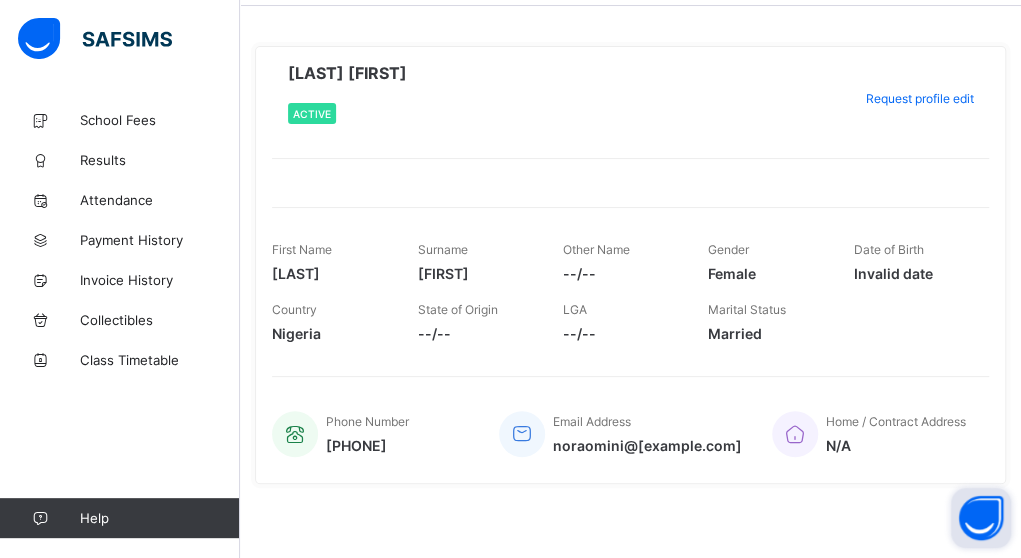 click at bounding box center (981, 518) 